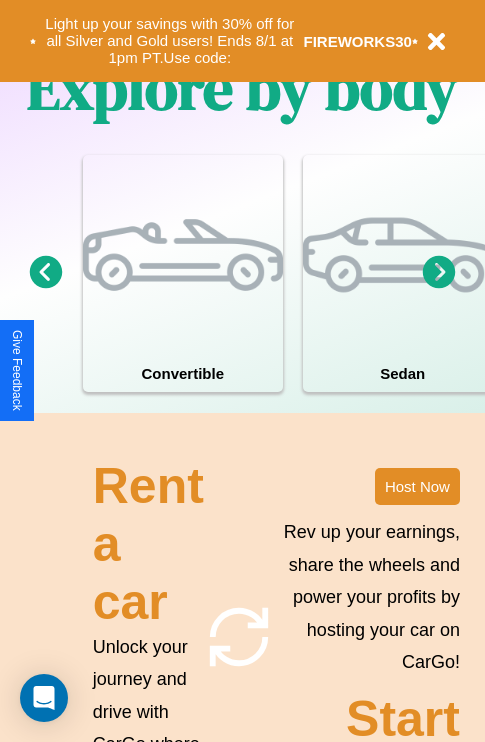 scroll, scrollTop: 2423, scrollLeft: 0, axis: vertical 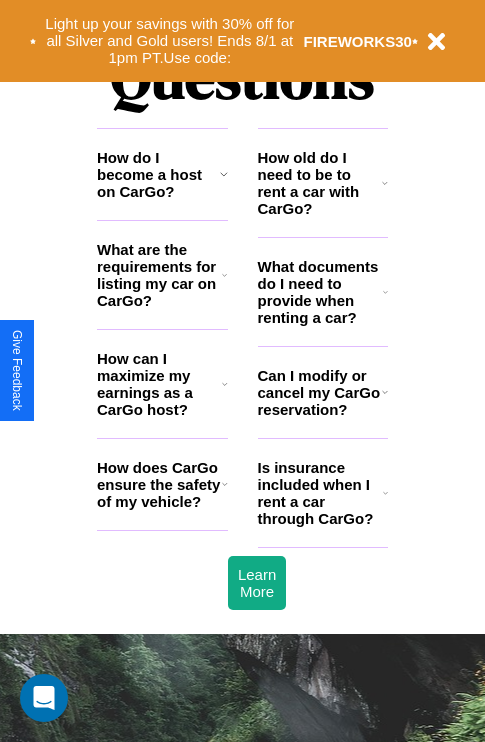click on "Can I modify or cancel my CarGo reservation?" at bounding box center (320, 392) 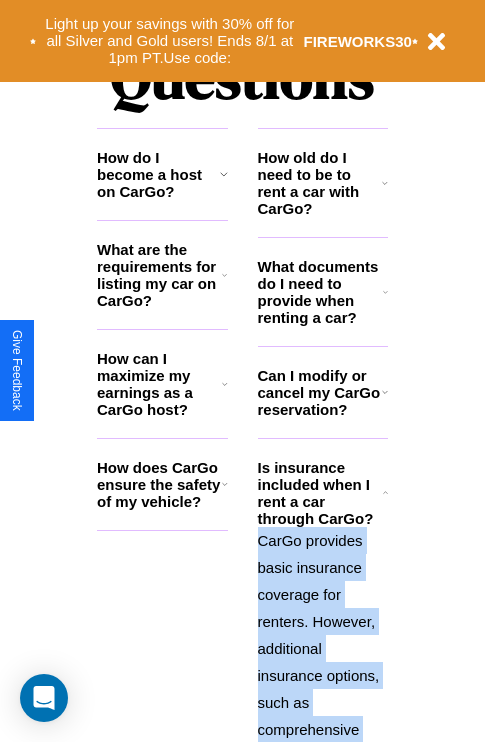 click 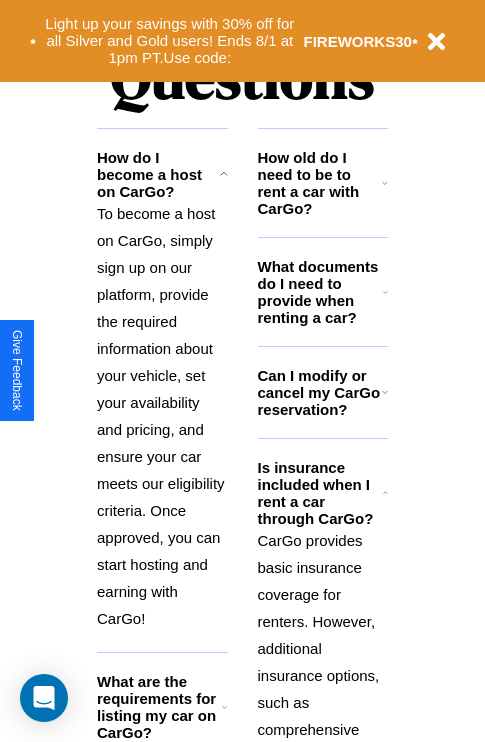 click 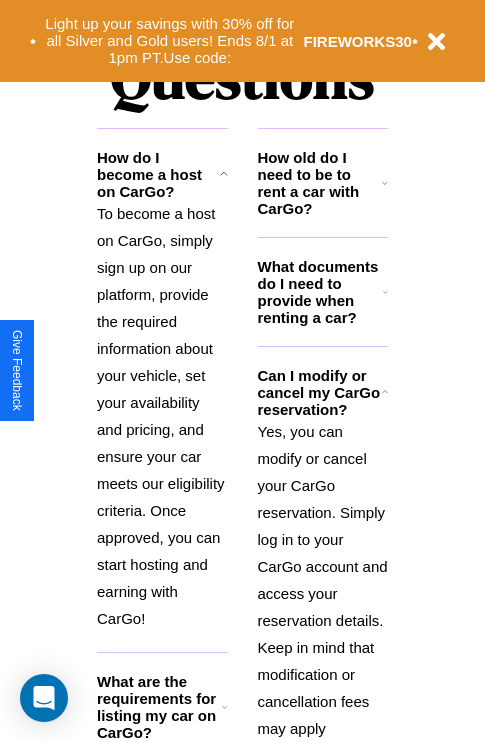 click 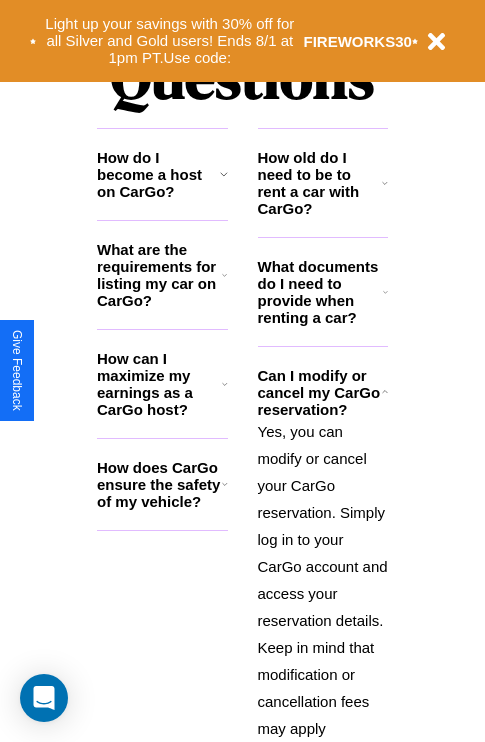 click on "What are the requirements for listing my car on CarGo?" at bounding box center [159, 275] 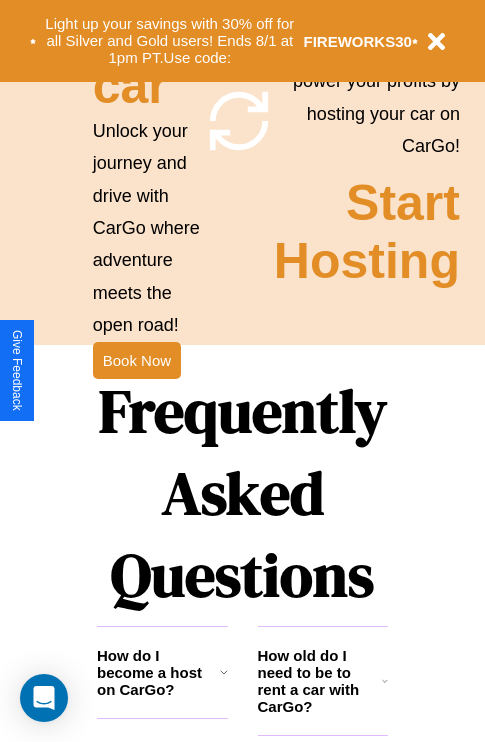 scroll, scrollTop: 1558, scrollLeft: 0, axis: vertical 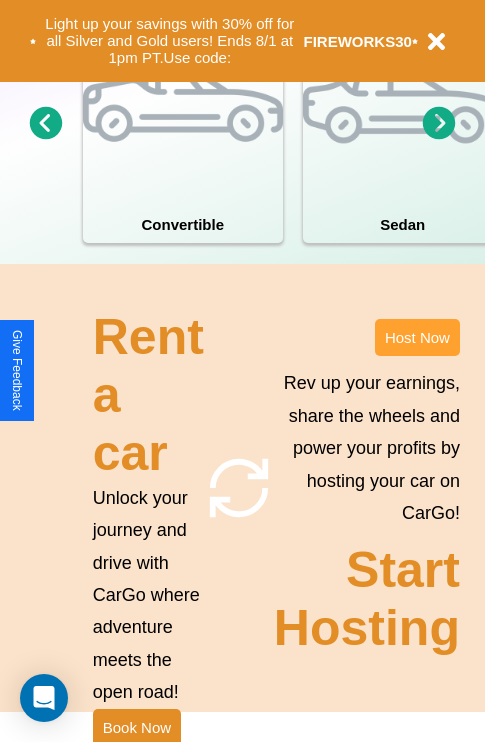 click on "Host Now" at bounding box center [417, 337] 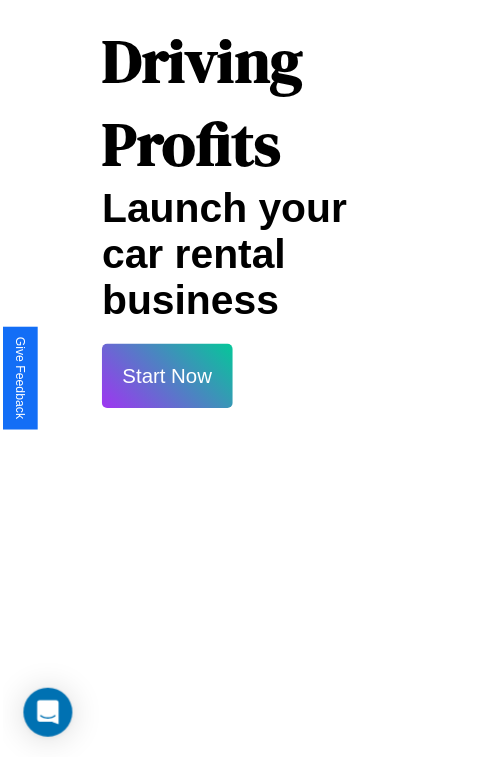 scroll, scrollTop: 35, scrollLeft: 0, axis: vertical 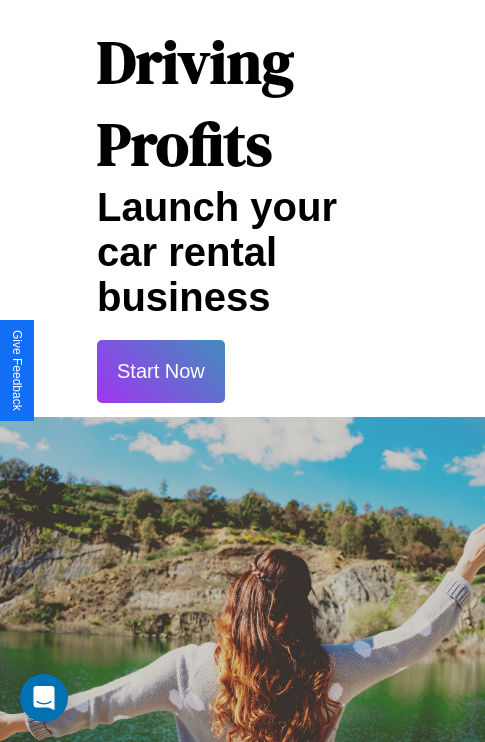 click on "Start Now" at bounding box center (161, 371) 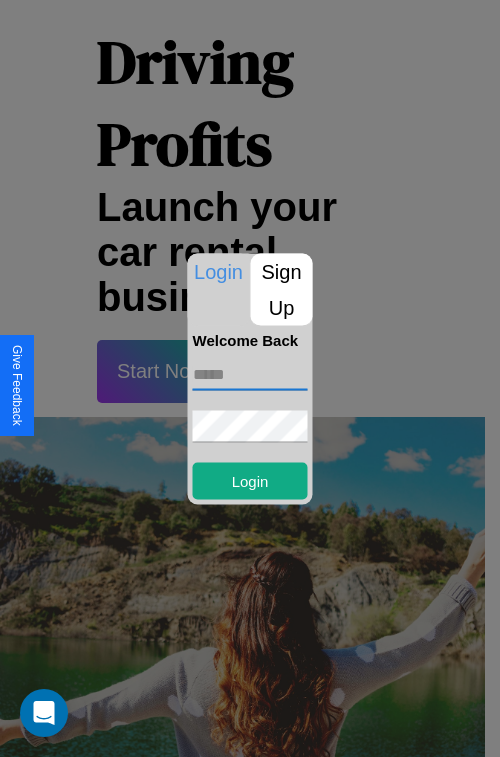 click at bounding box center (250, 374) 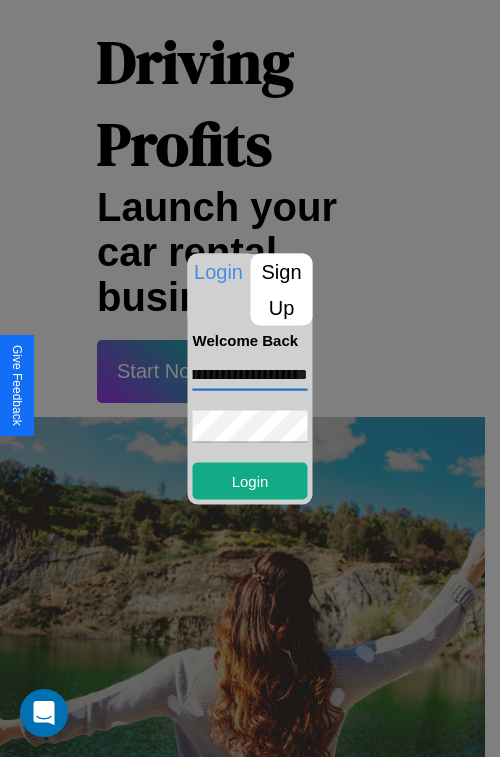 scroll, scrollTop: 0, scrollLeft: 110, axis: horizontal 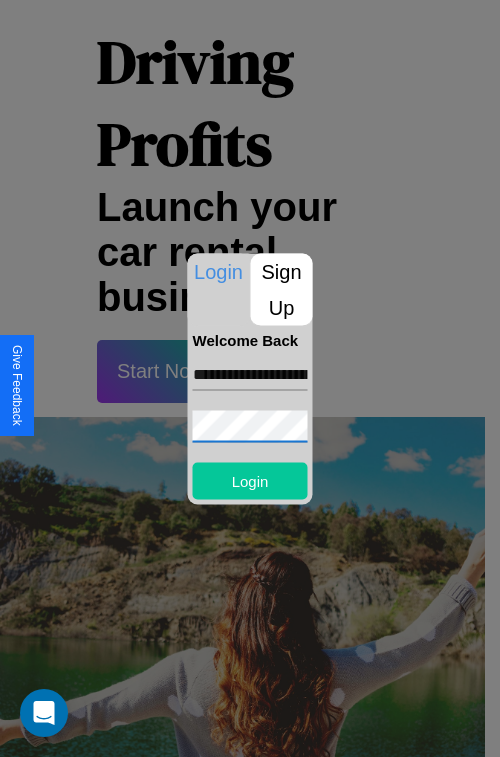 click on "Login" at bounding box center [250, 480] 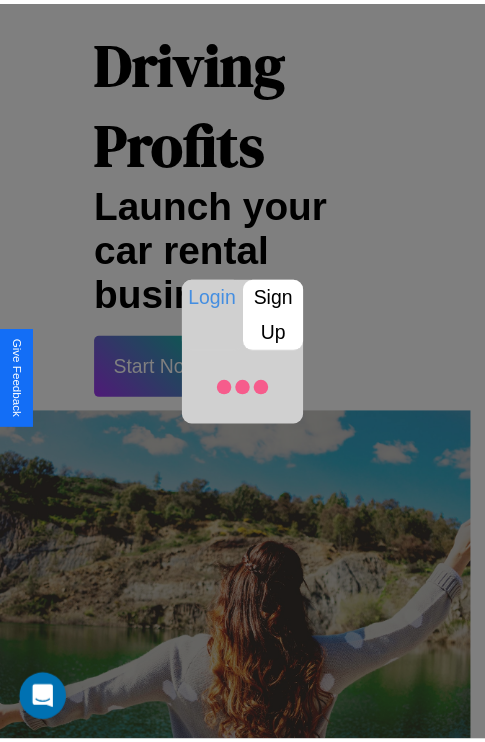 scroll, scrollTop: 37, scrollLeft: 0, axis: vertical 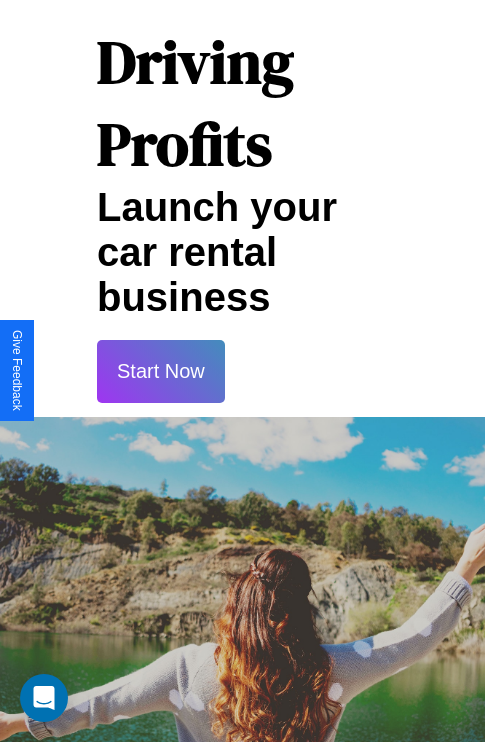 click on "Start Now" at bounding box center [161, 371] 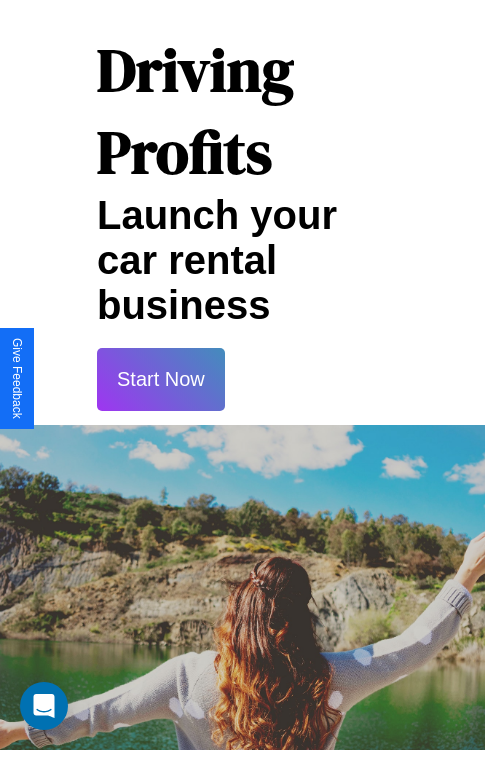 scroll, scrollTop: 0, scrollLeft: 0, axis: both 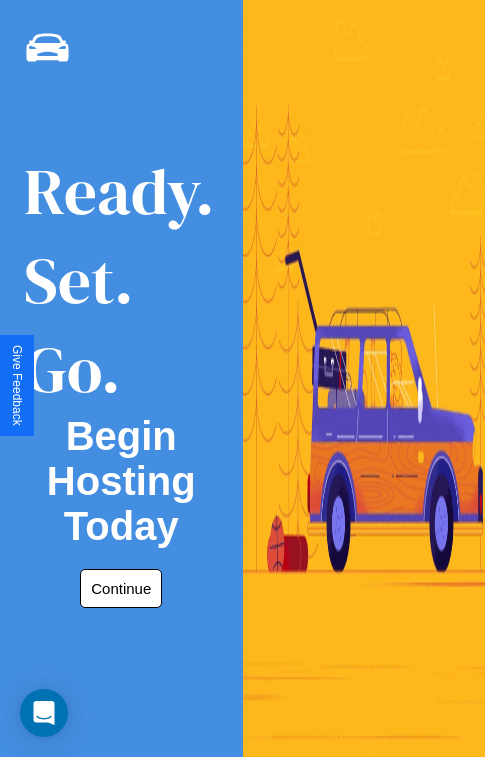 click on "Continue" at bounding box center (121, 588) 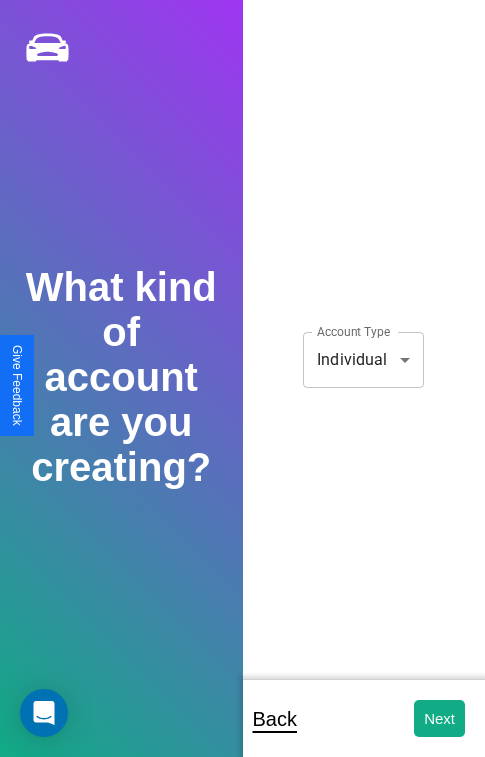 click on "**********" at bounding box center (242, 392) 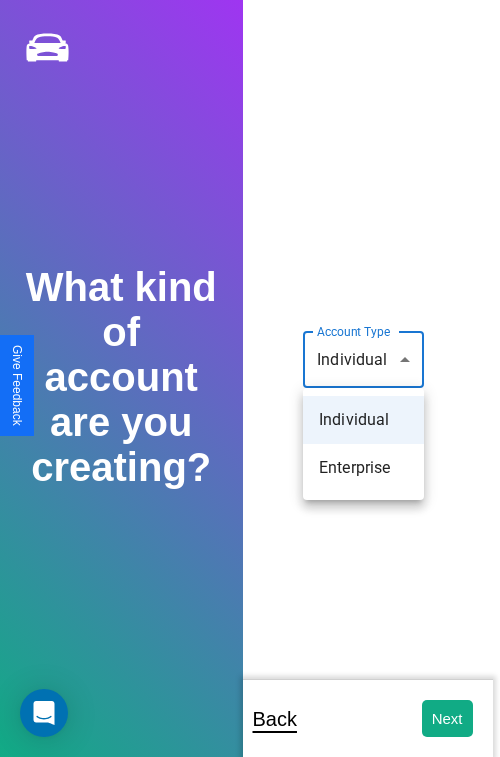 click on "Individual" at bounding box center (363, 420) 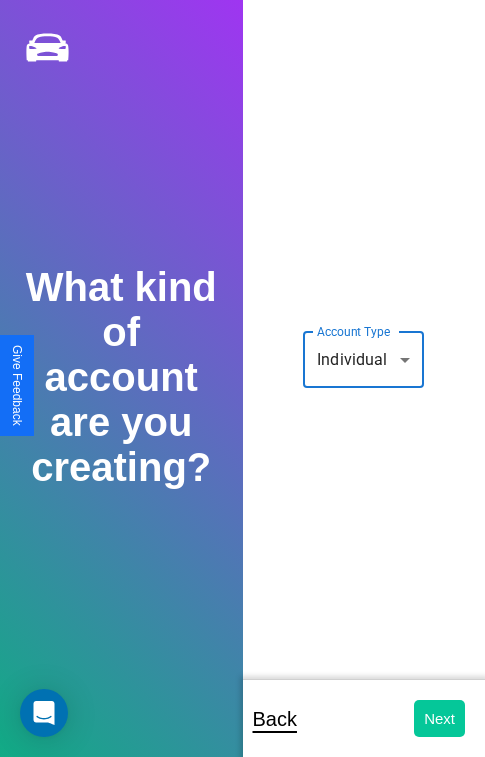 click on "Next" at bounding box center [439, 718] 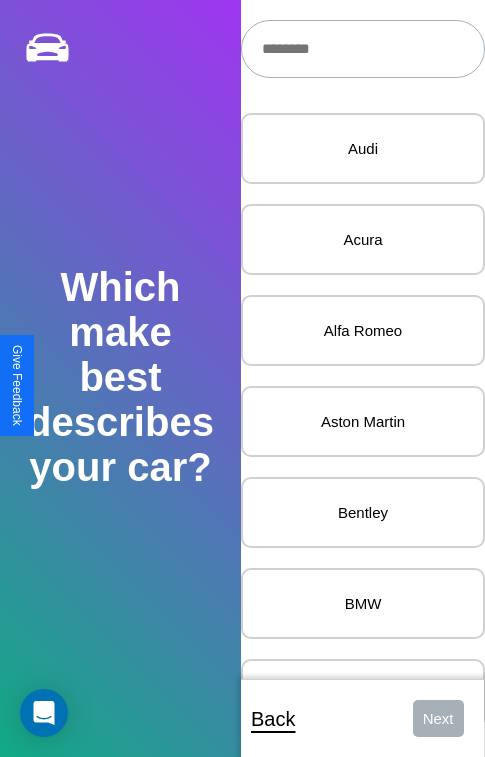 scroll, scrollTop: 27, scrollLeft: 0, axis: vertical 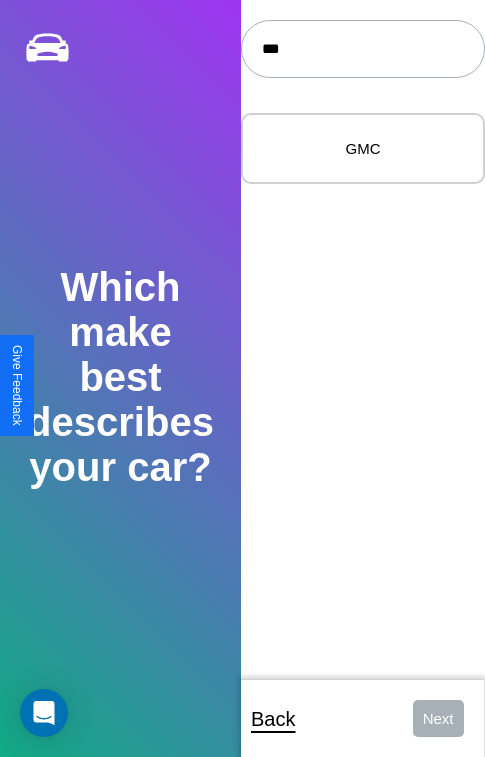 type on "***" 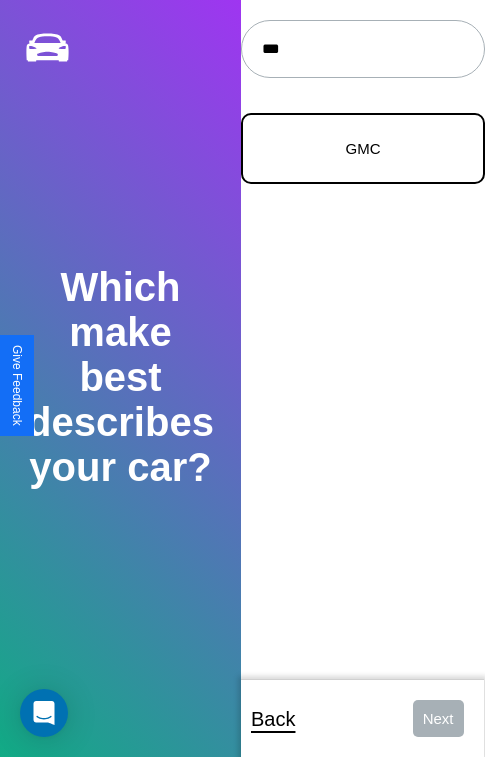 click on "GMC" at bounding box center [363, 148] 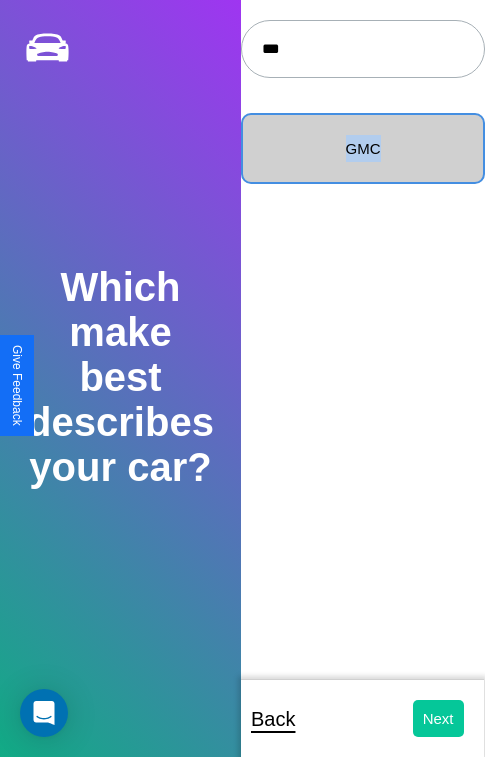 click on "Next" at bounding box center (438, 718) 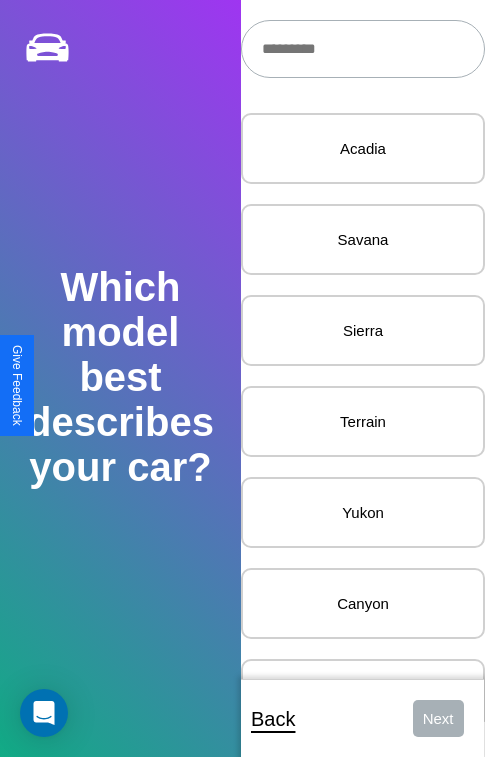 scroll, scrollTop: 24, scrollLeft: 0, axis: vertical 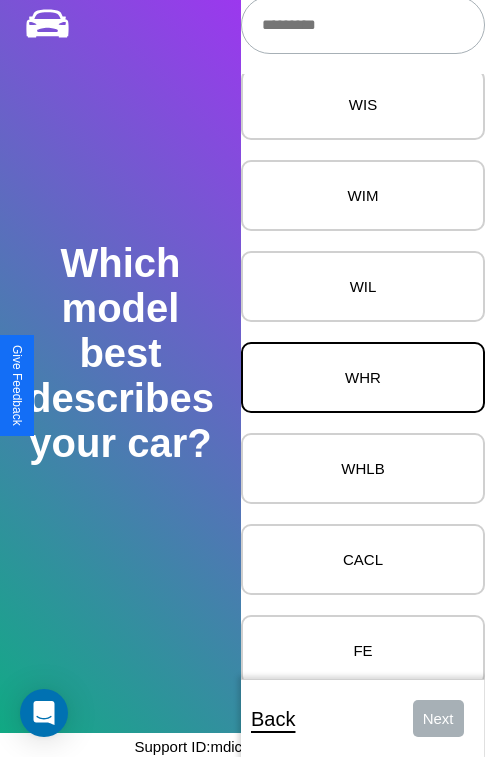 click on "WHR" at bounding box center (363, 377) 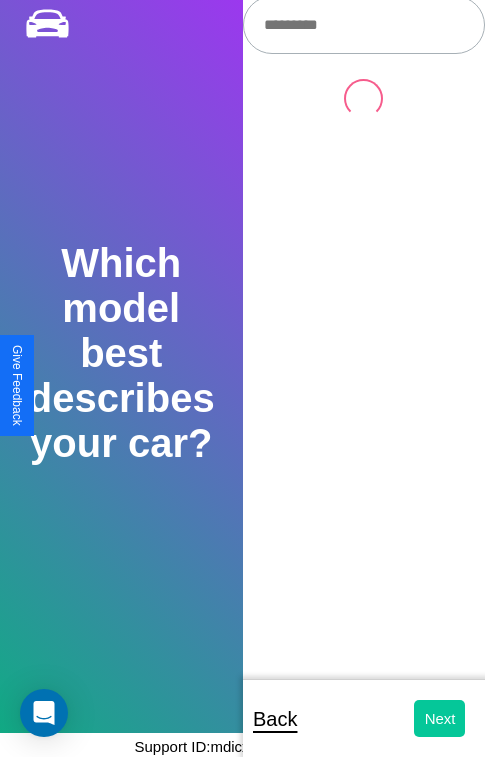 scroll, scrollTop: 0, scrollLeft: 0, axis: both 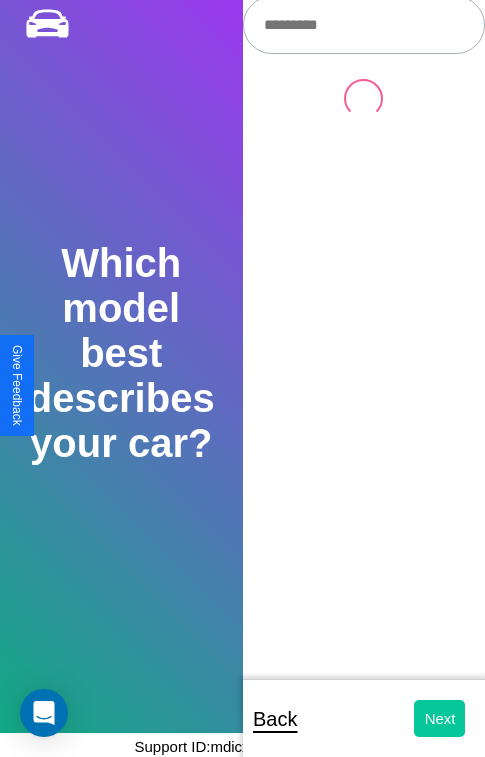 click on "Next" at bounding box center (439, 718) 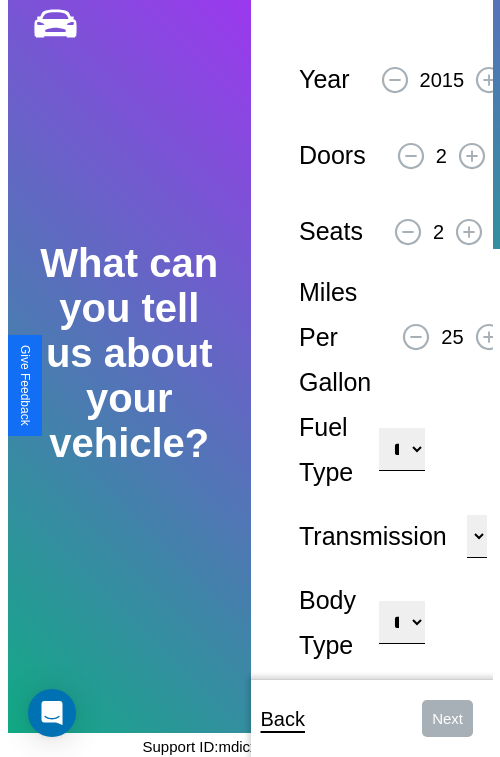 scroll, scrollTop: 0, scrollLeft: 0, axis: both 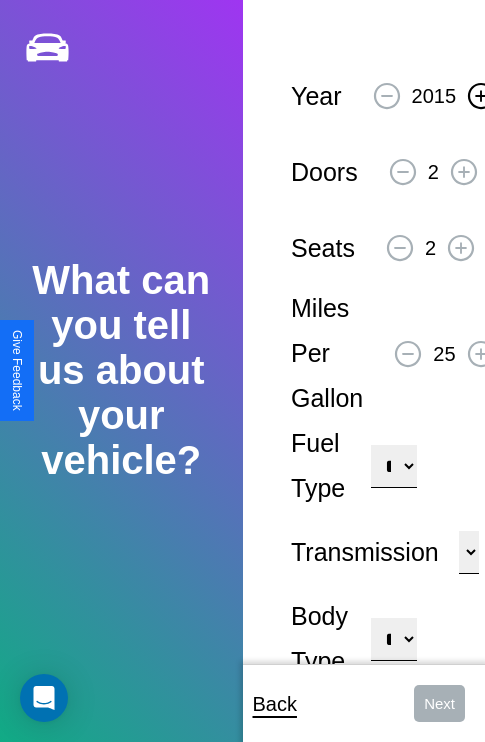 click 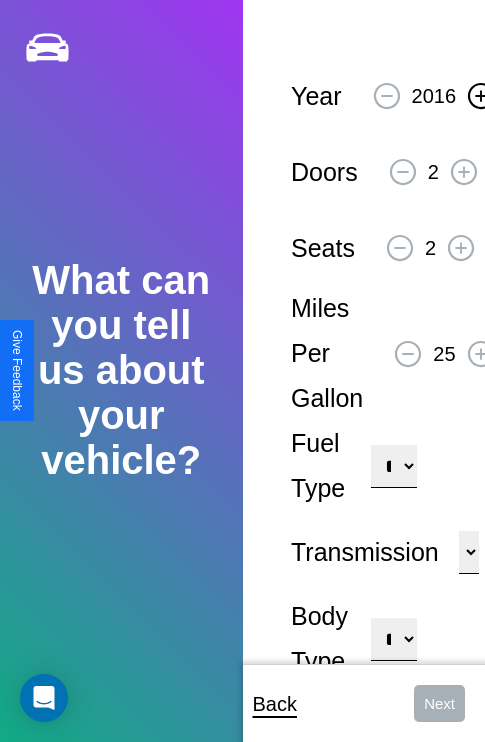 click 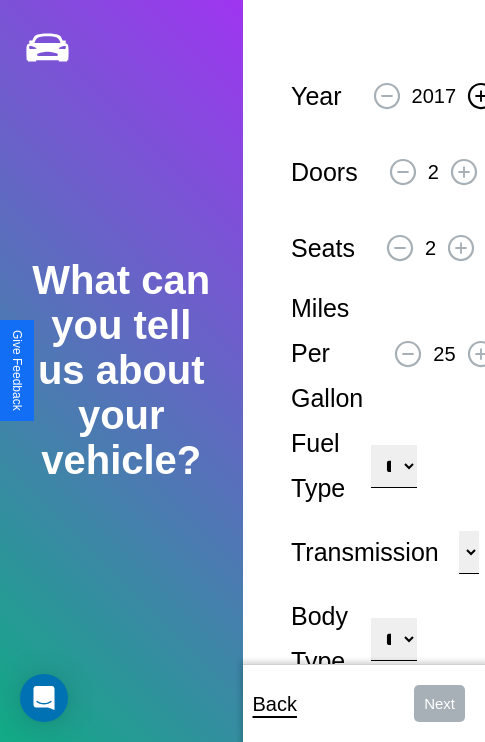 click 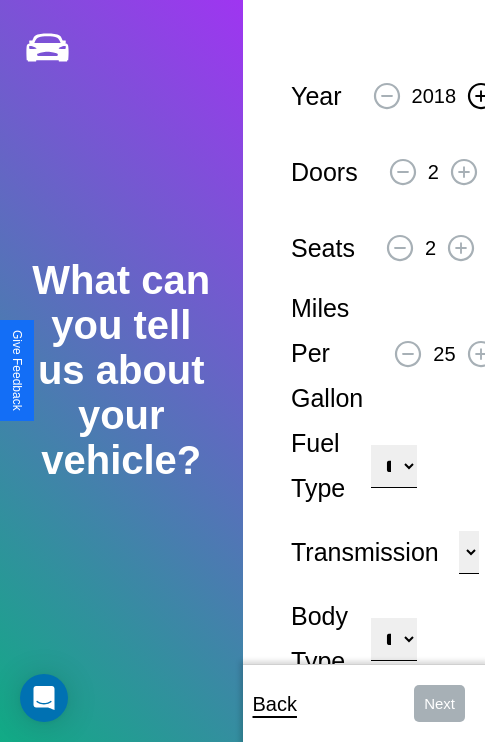 click 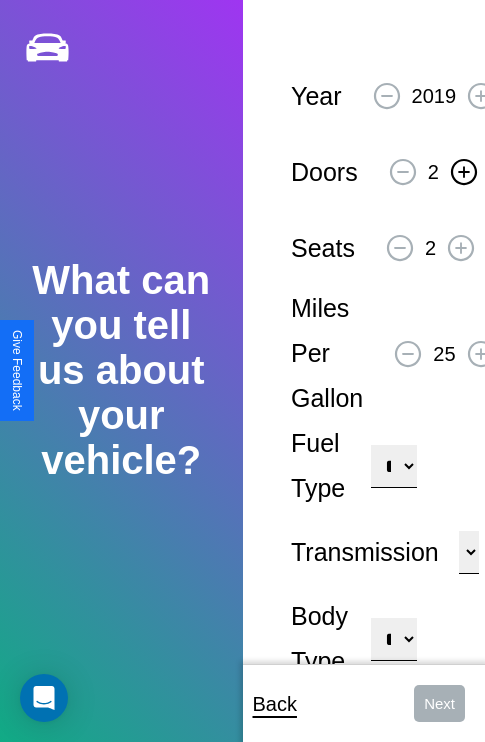 click 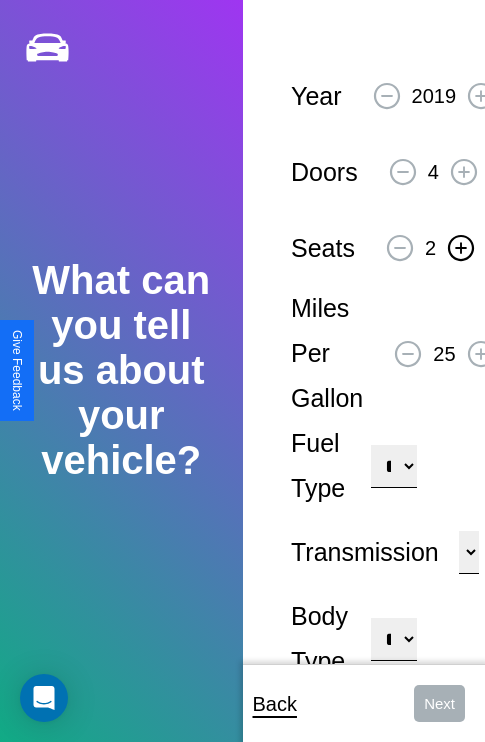 click 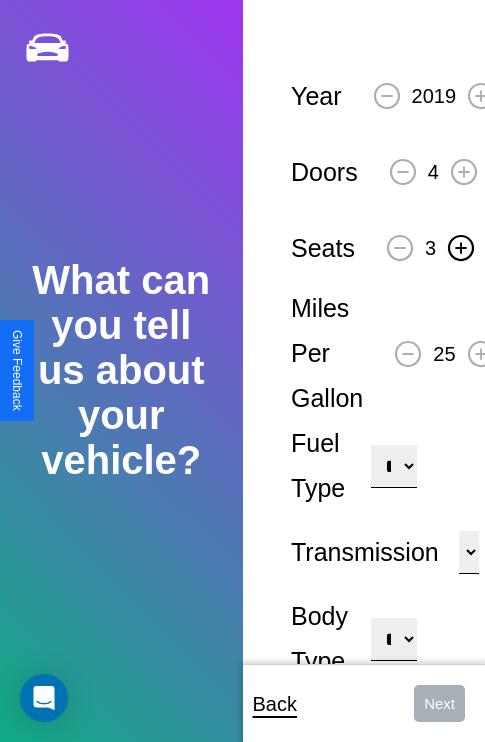 click 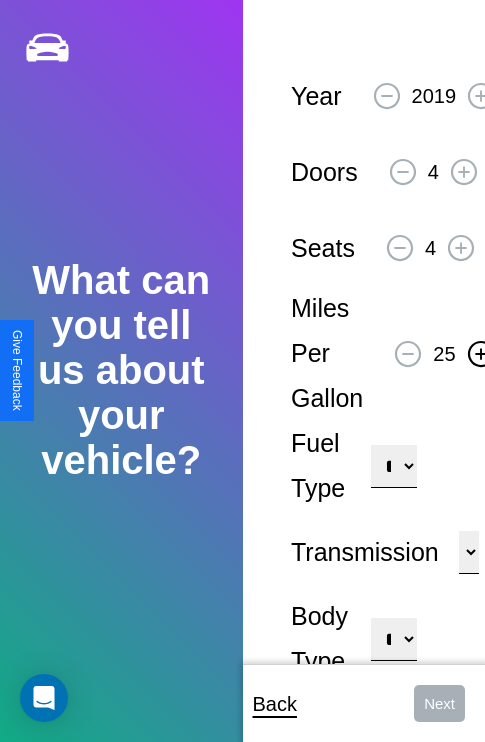 click 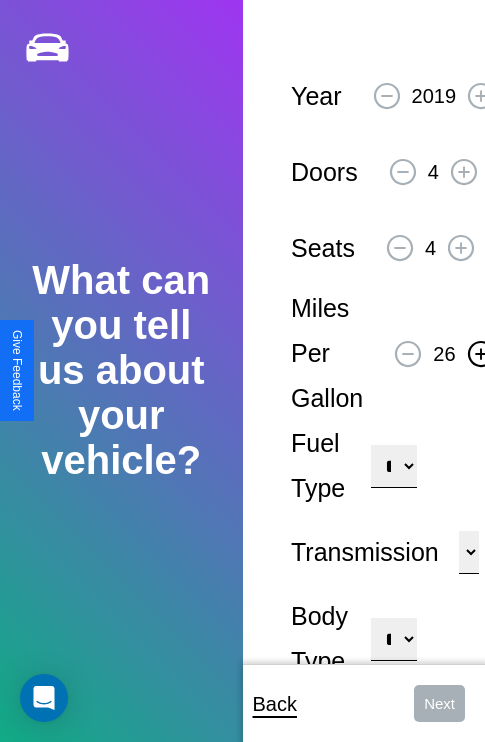 click on "**********" at bounding box center [393, 466] 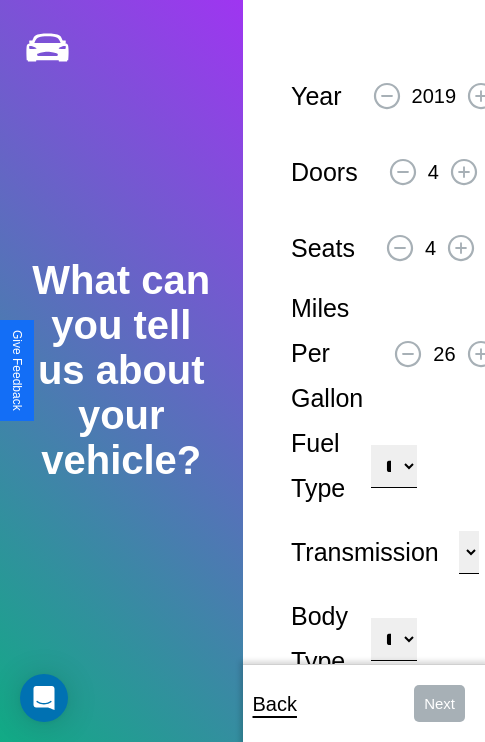 select on "**********" 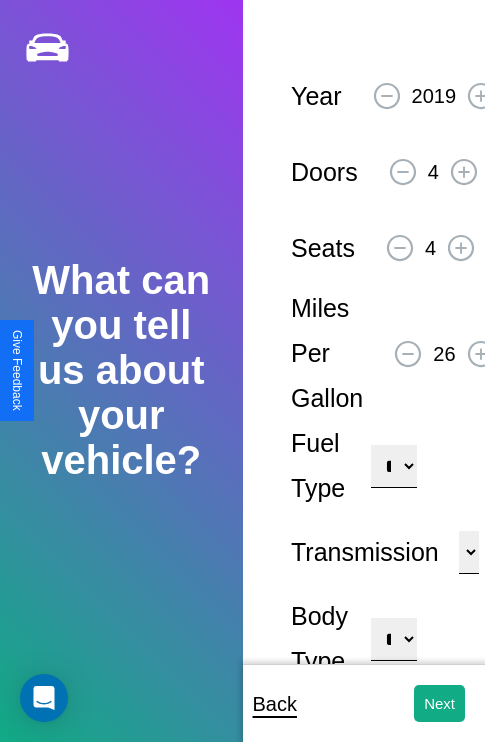 click on "**********" at bounding box center (393, 639) 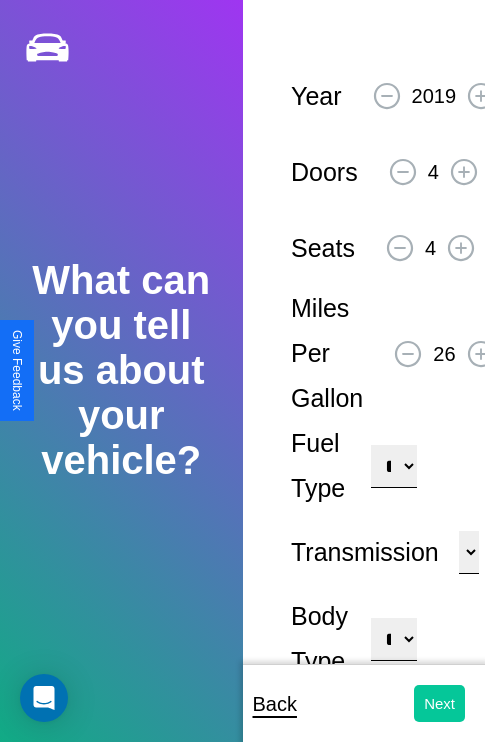 click on "Next" at bounding box center [439, 703] 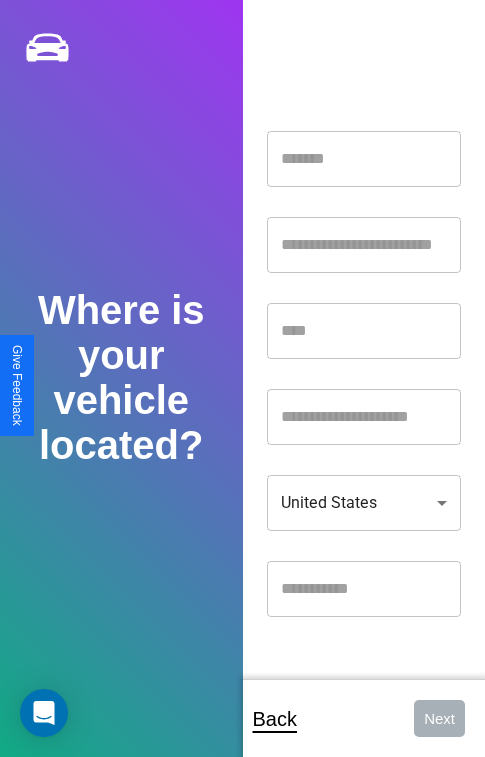 click at bounding box center (364, 159) 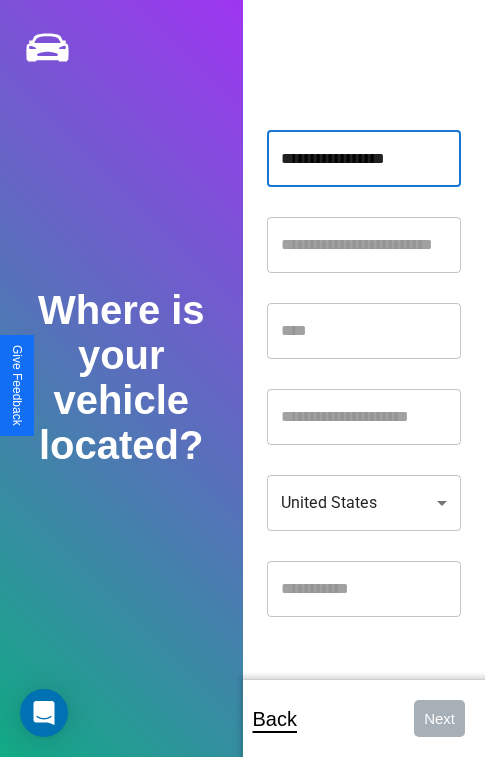 type on "**********" 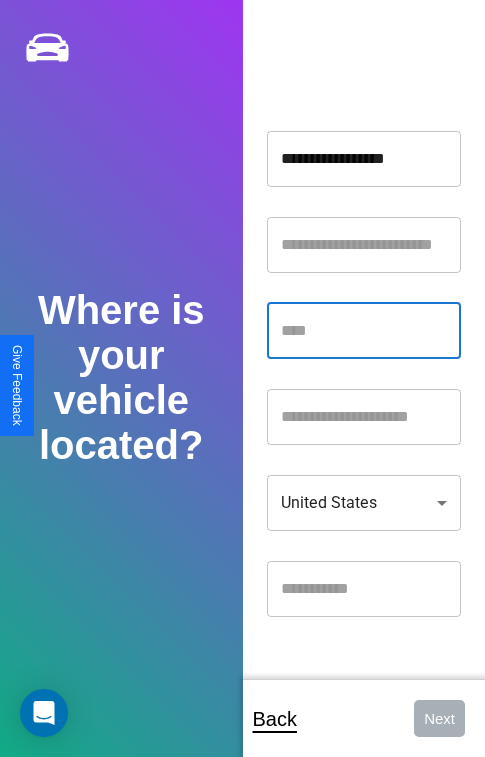 click at bounding box center [364, 331] 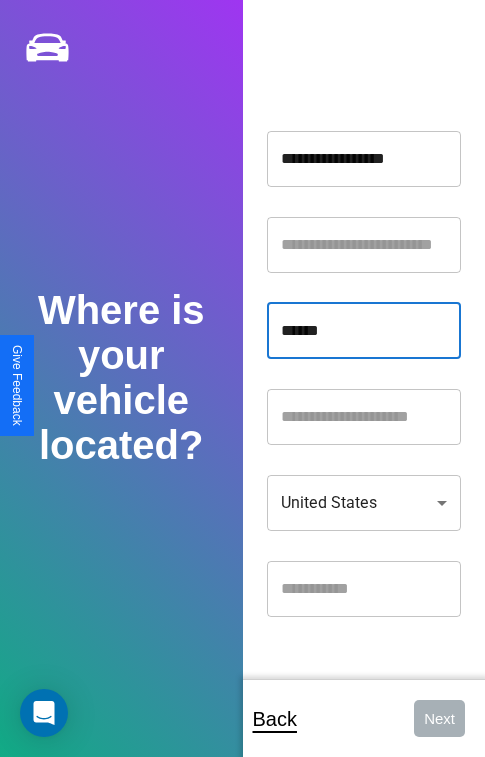 type on "******" 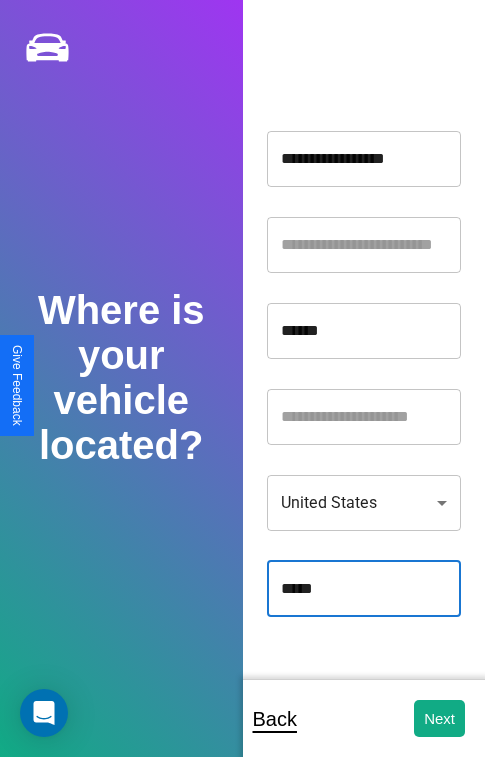type on "*****" 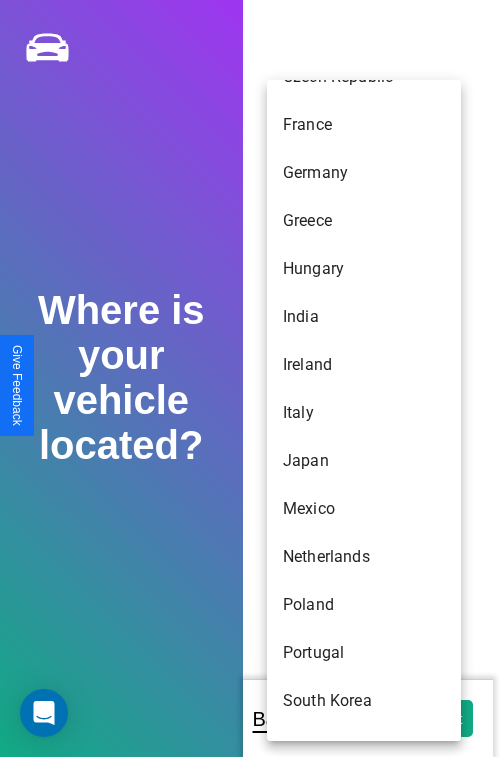 click on "Czech Republic" at bounding box center (364, 77) 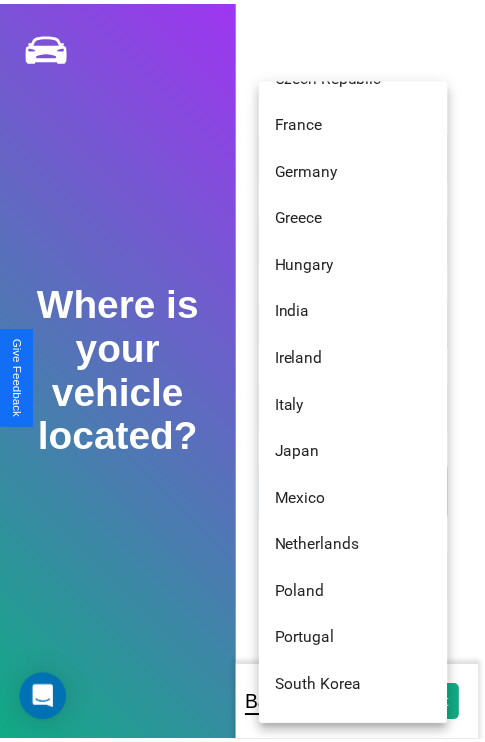 scroll, scrollTop: 248, scrollLeft: 0, axis: vertical 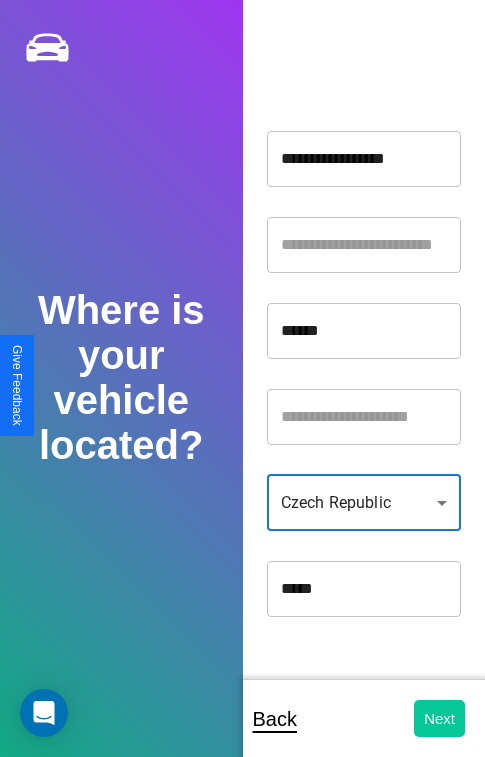 click on "Next" at bounding box center (439, 718) 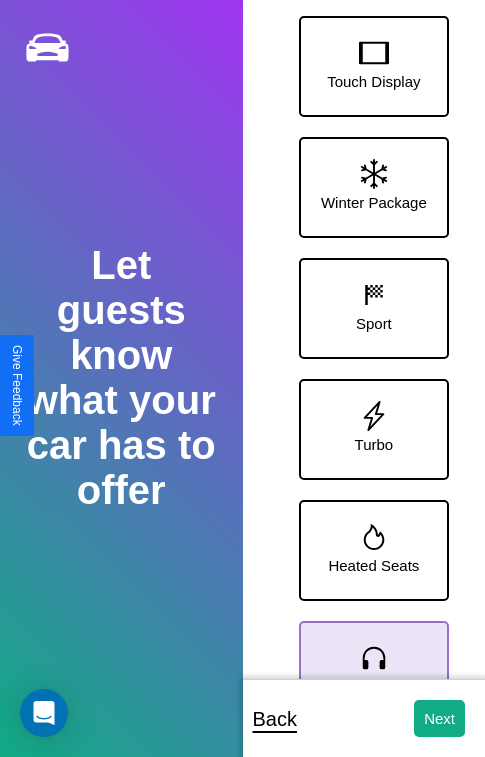 click 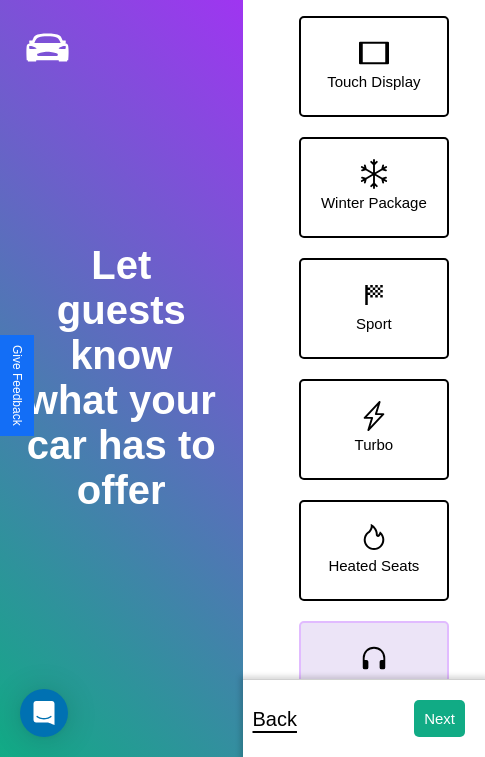 click 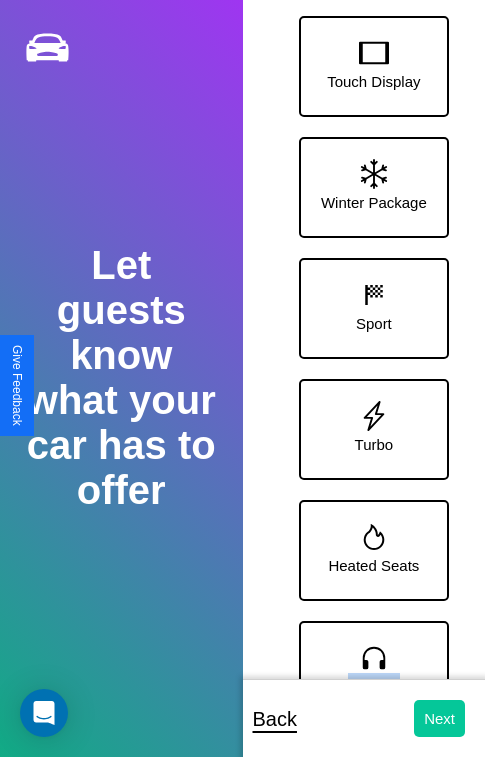 click on "Next" at bounding box center [439, 718] 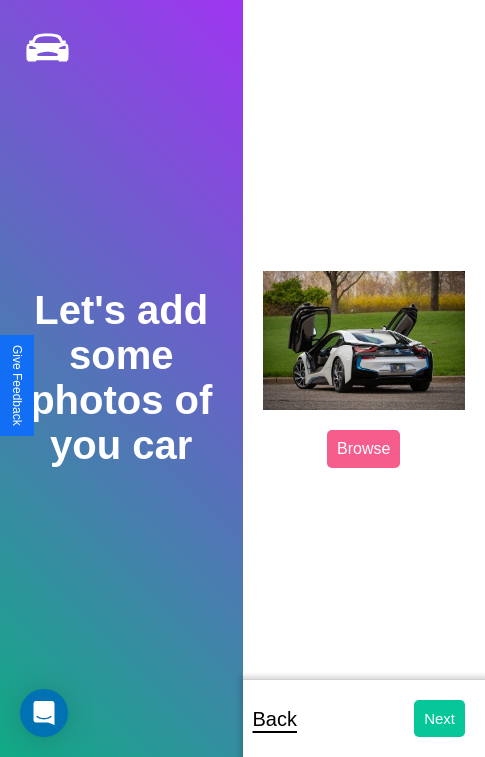 click on "Next" at bounding box center (439, 718) 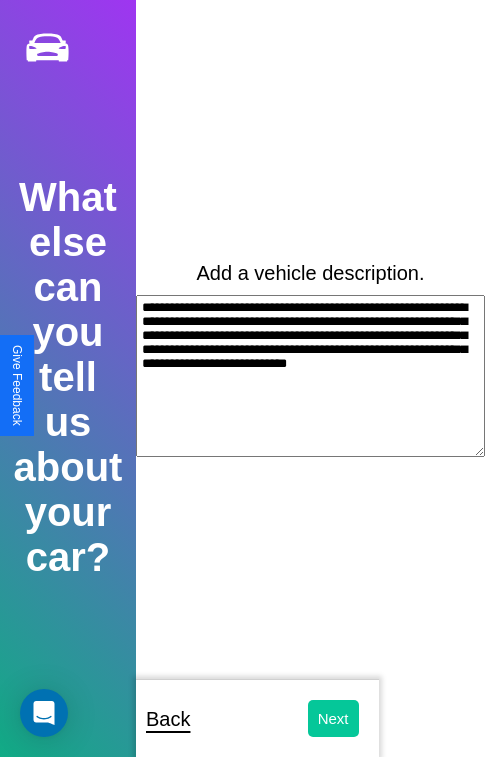 type on "**********" 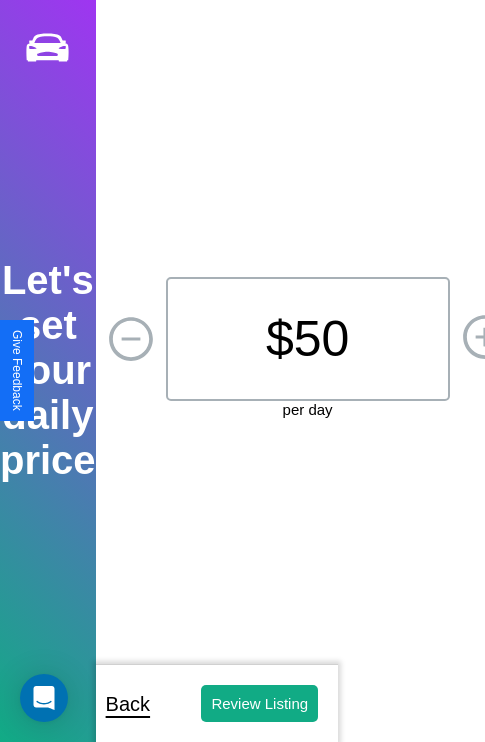 click on "$ 50" at bounding box center [308, 339] 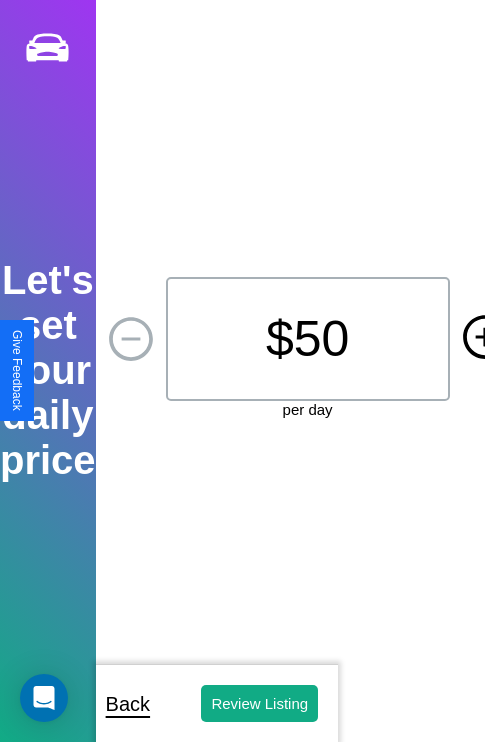 click 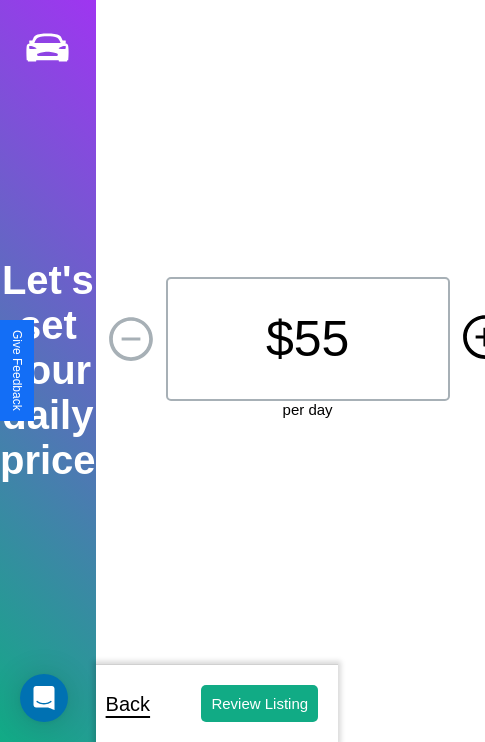 click 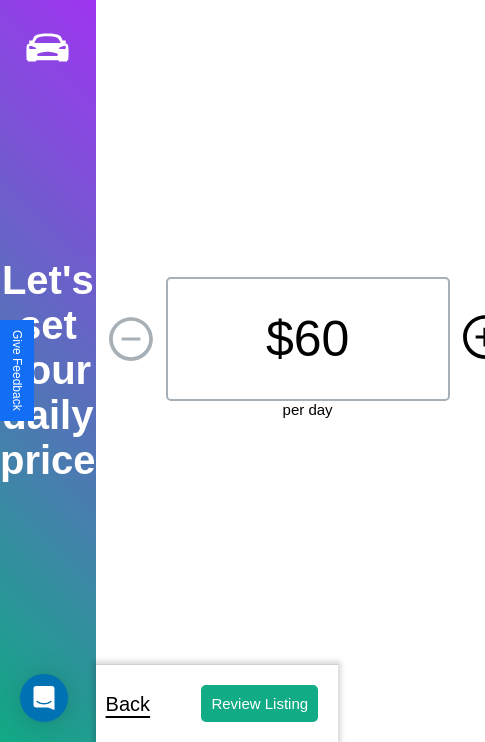 click 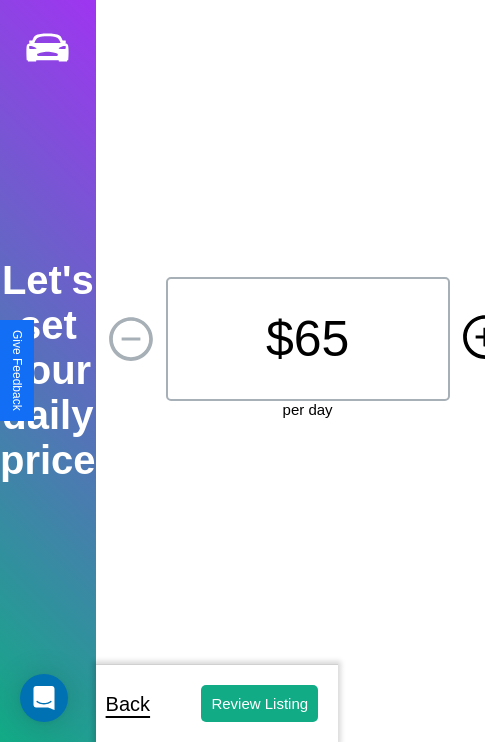 click 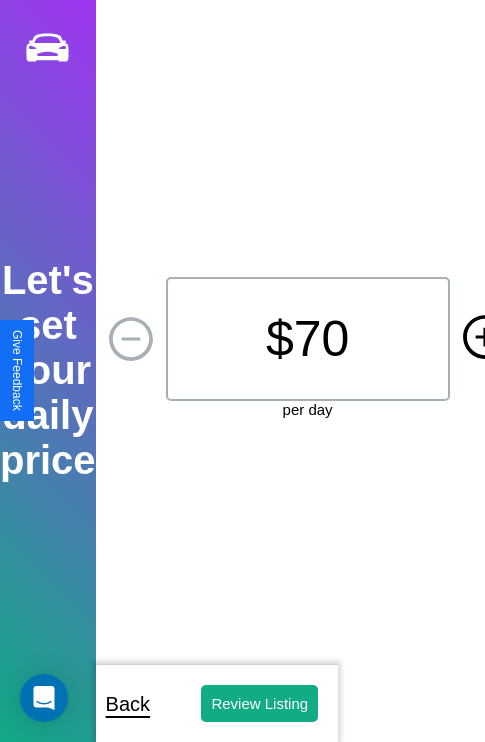click 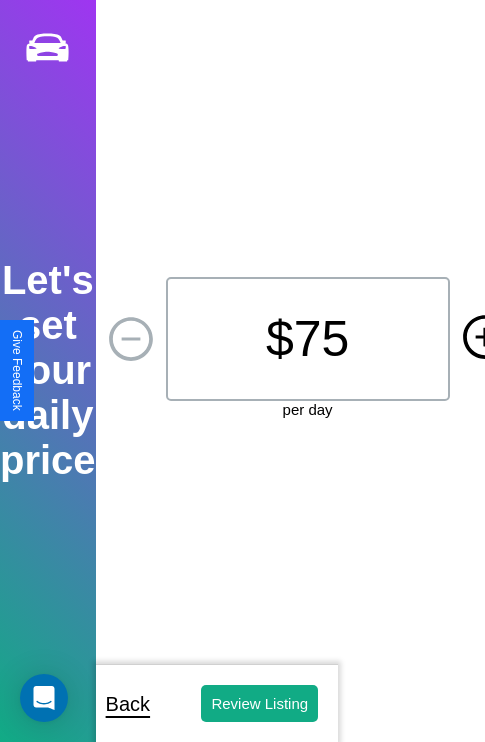 click 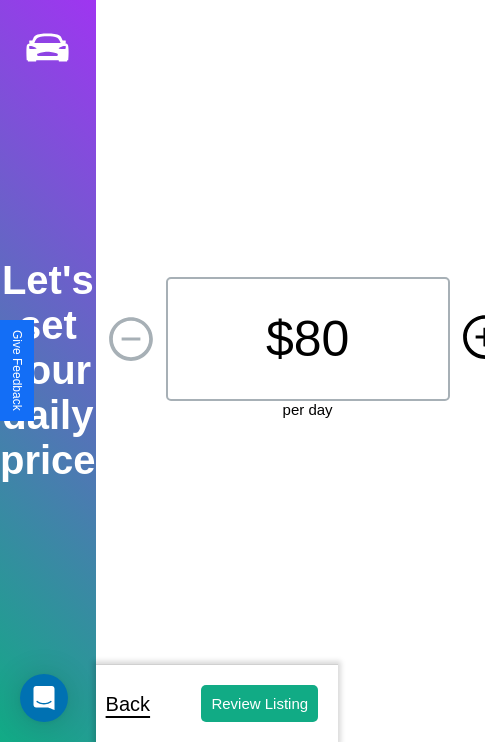 click 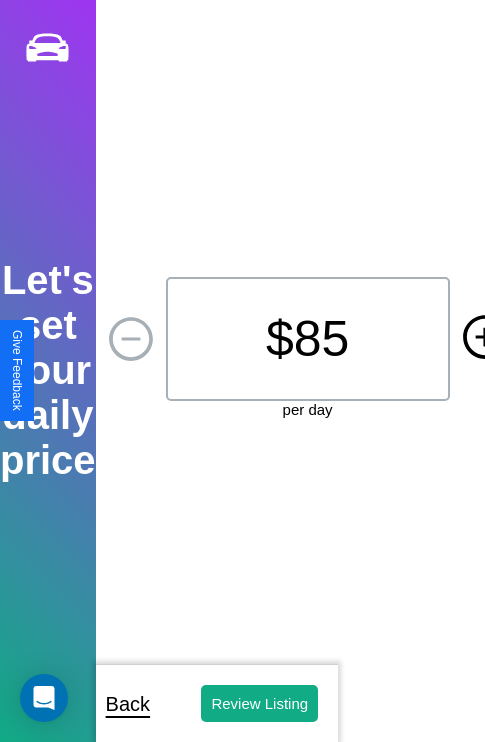 click 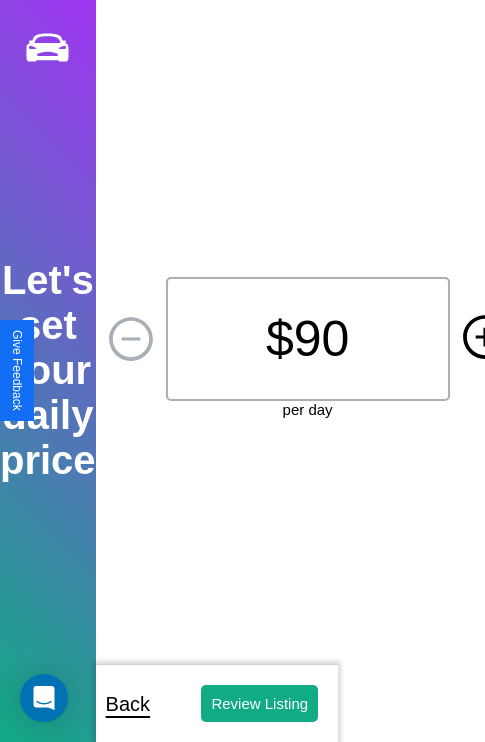 click 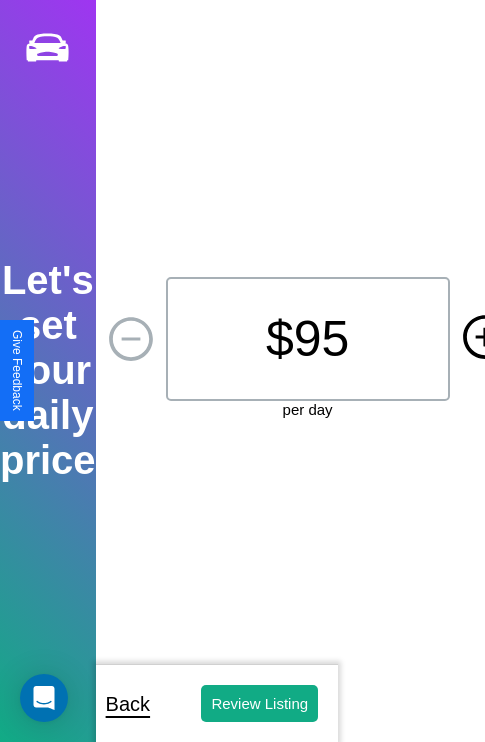 click 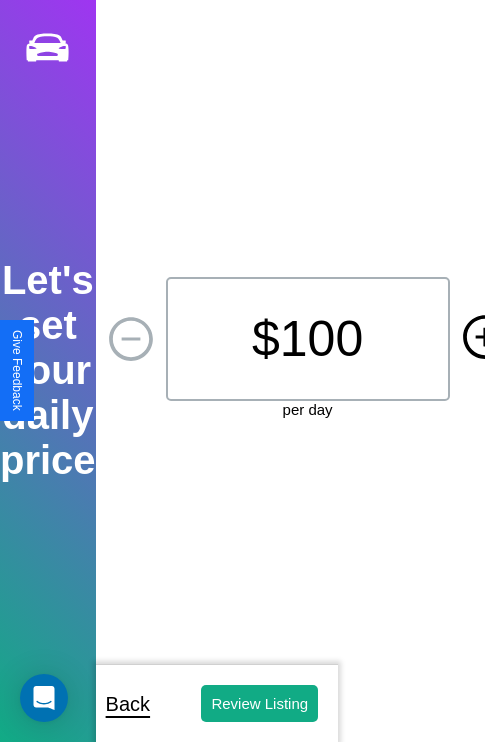 click 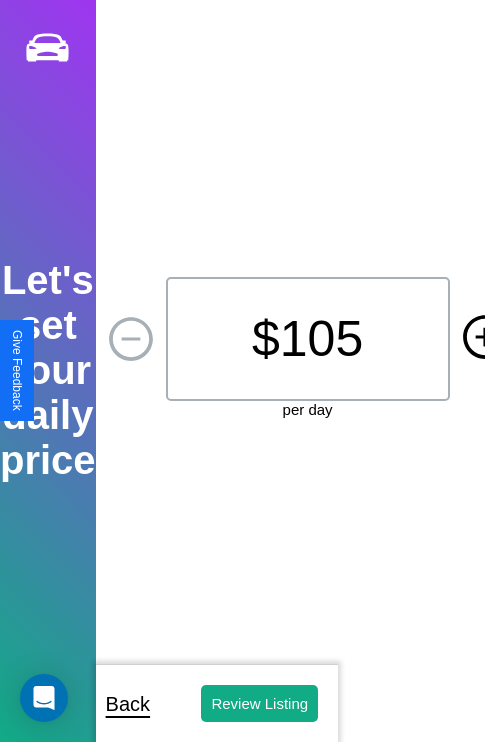 click 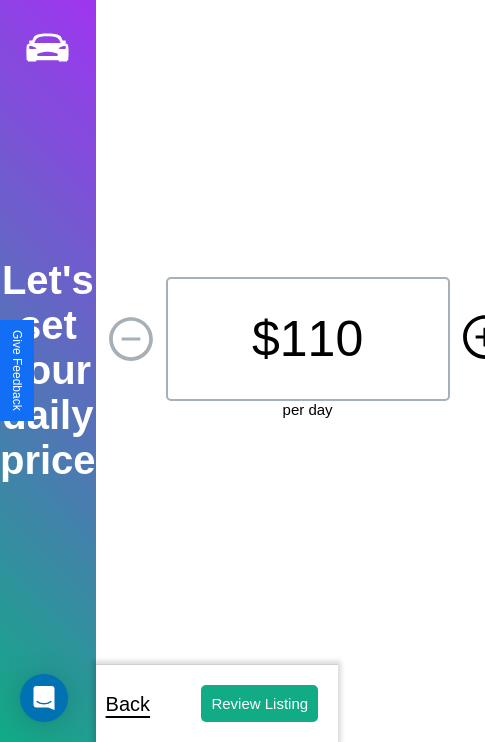 click 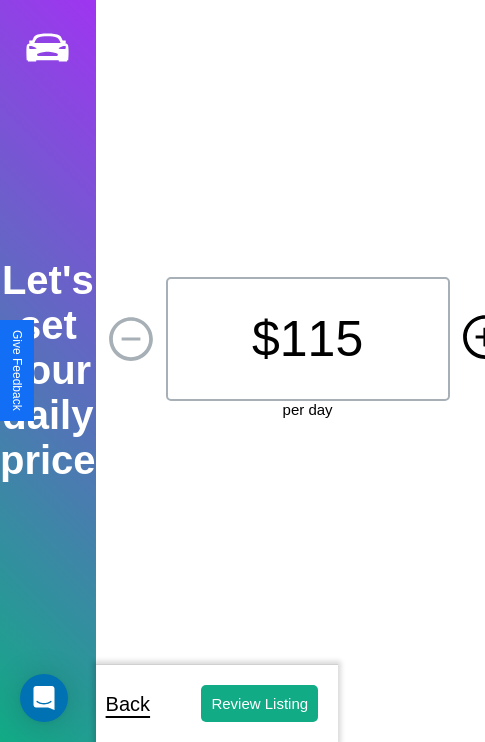 click 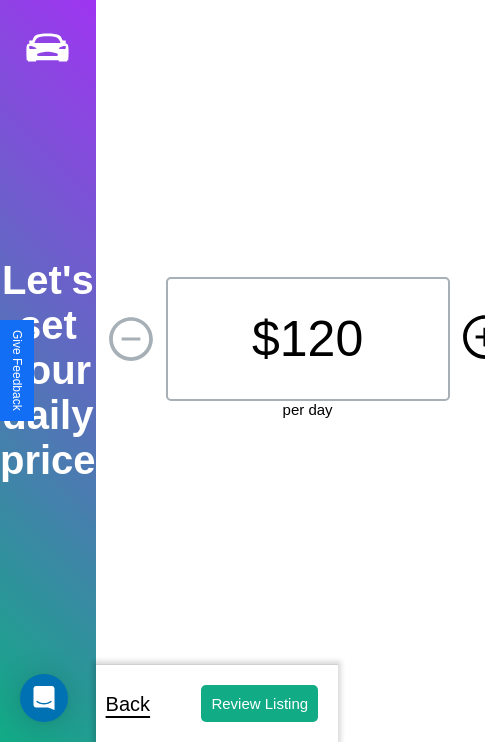 click 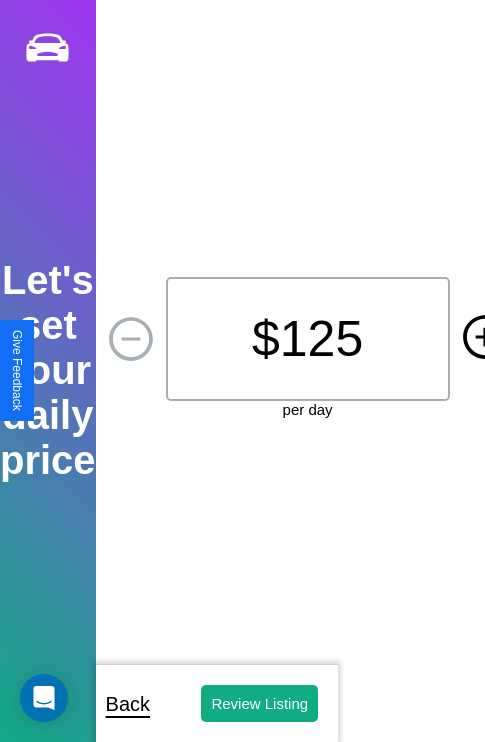 click 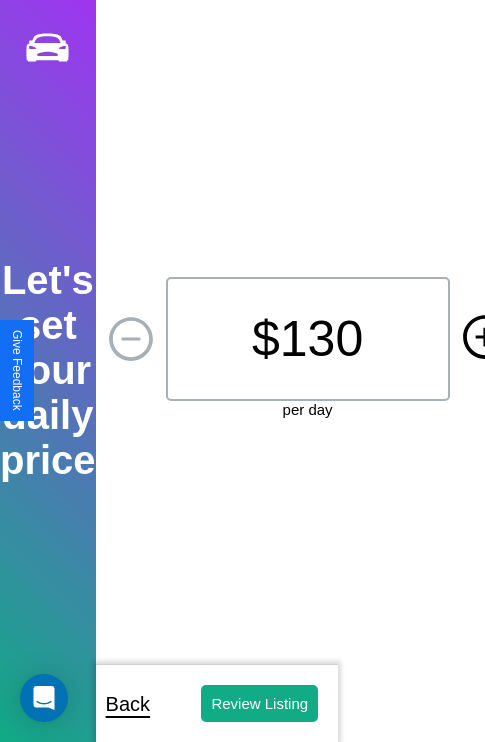 click 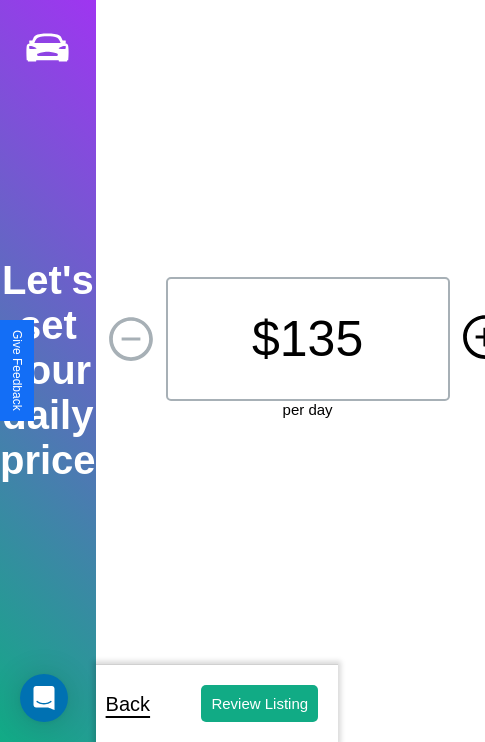 click 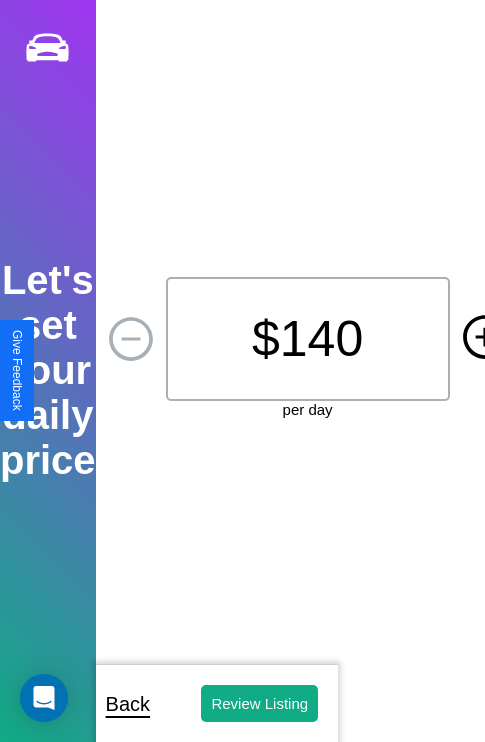 click 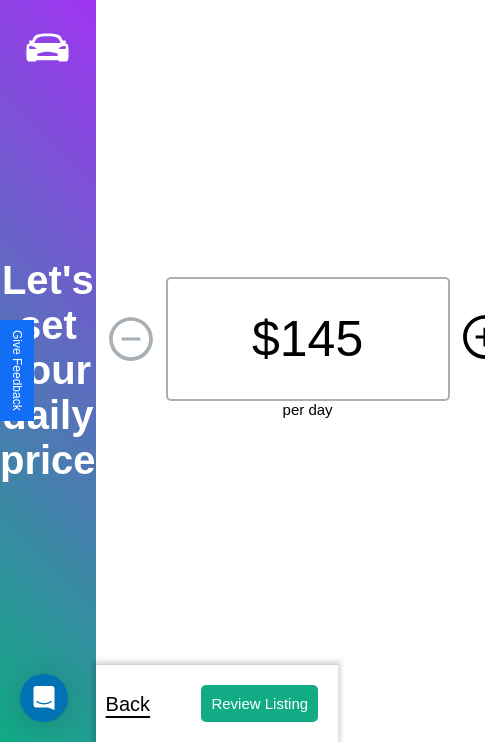 click 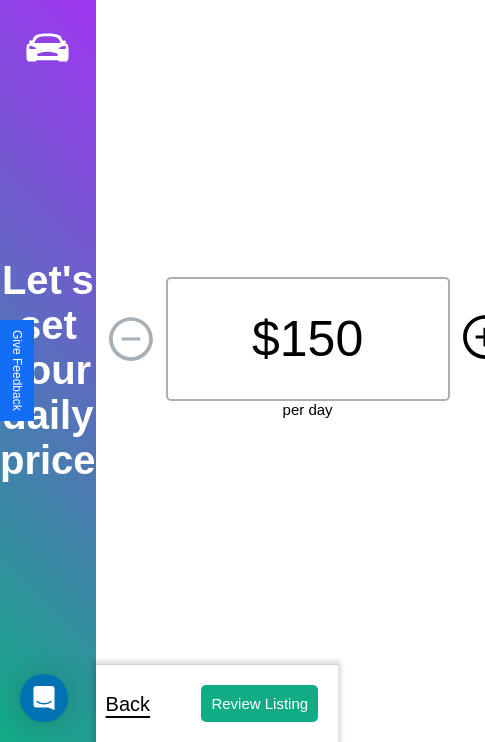 click 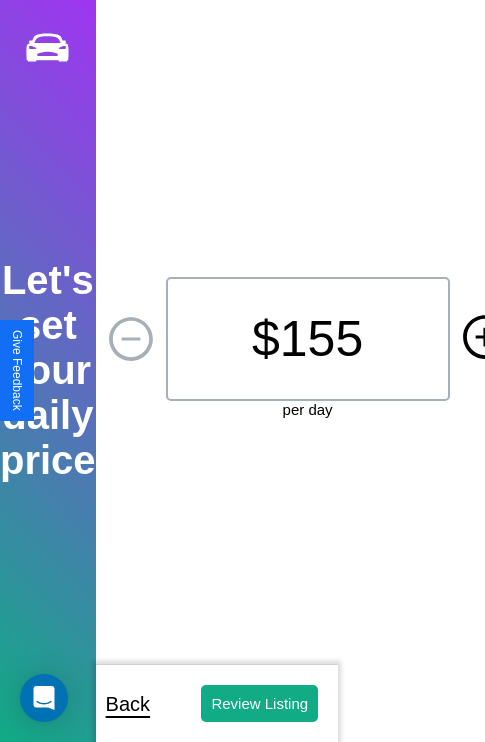 click 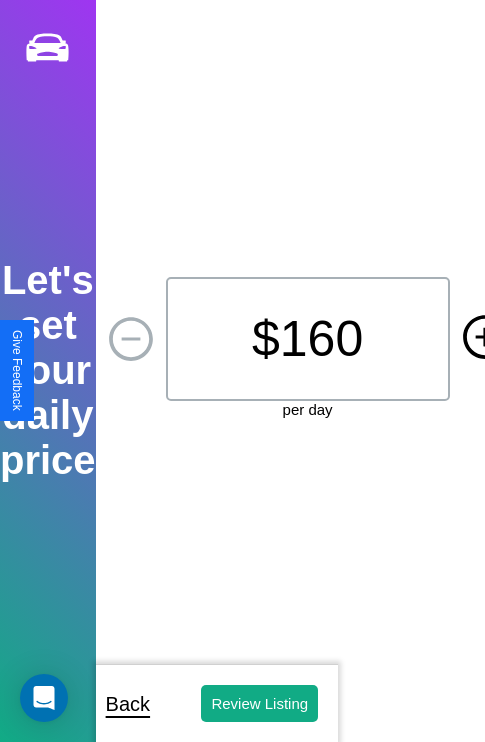 click 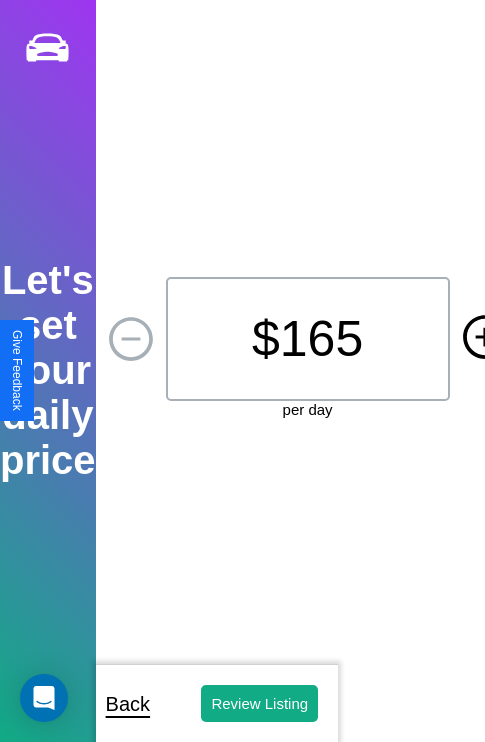 click 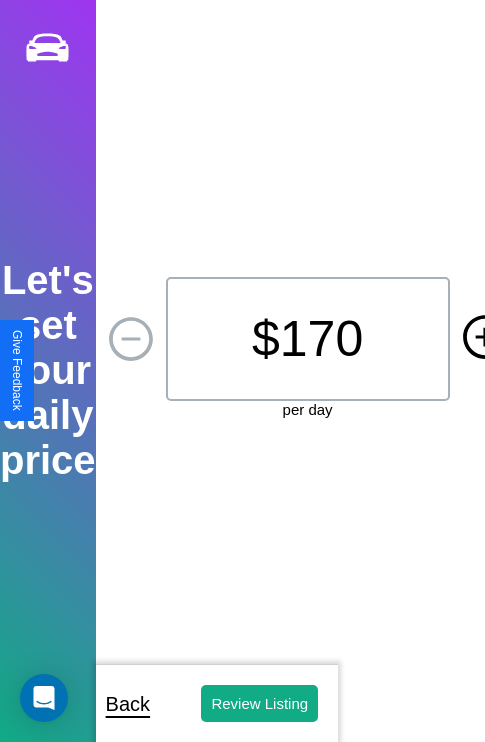 click 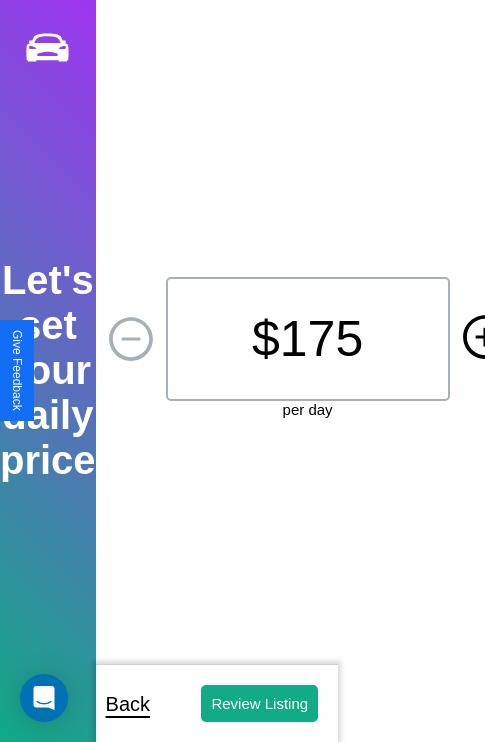 click 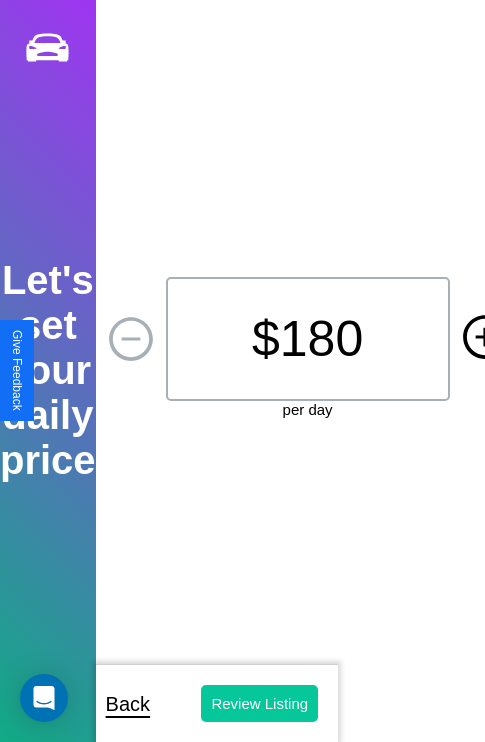 click on "Review Listing" at bounding box center (259, 703) 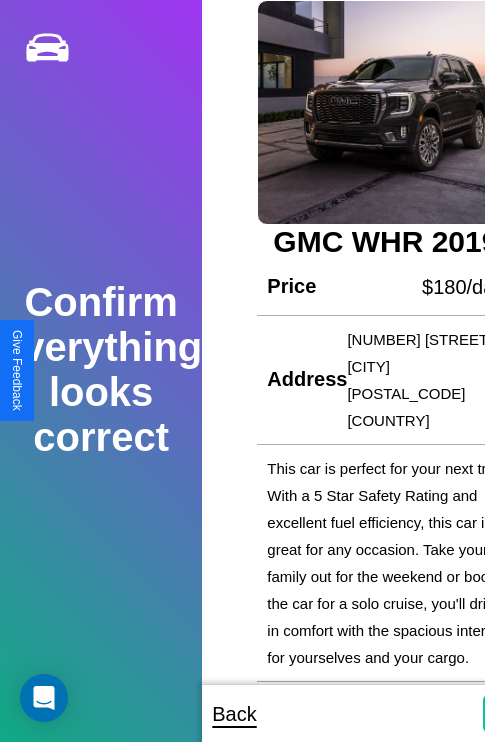 scroll, scrollTop: 5, scrollLeft: 54, axis: both 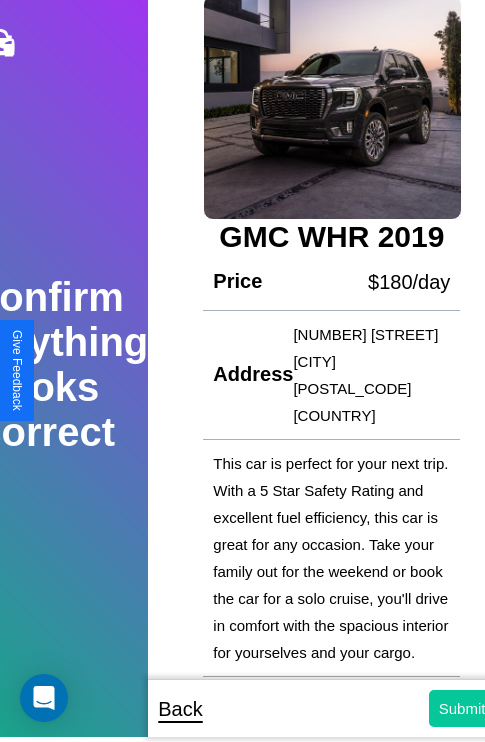 click on "Submit" at bounding box center (462, 708) 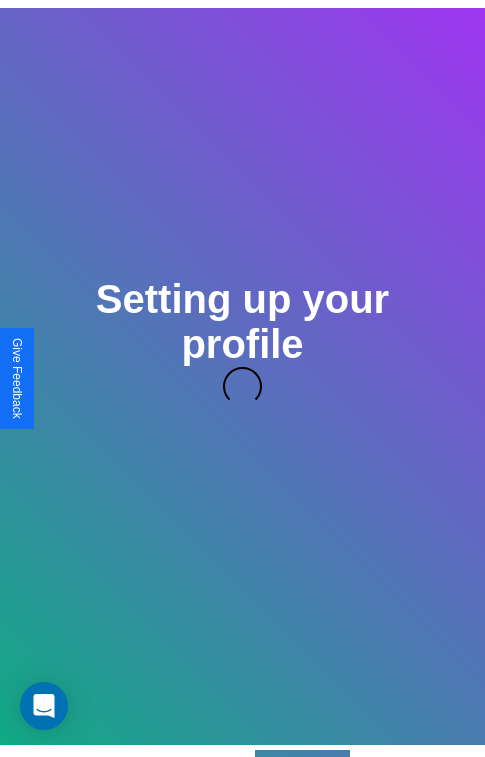 scroll, scrollTop: 5, scrollLeft: 0, axis: vertical 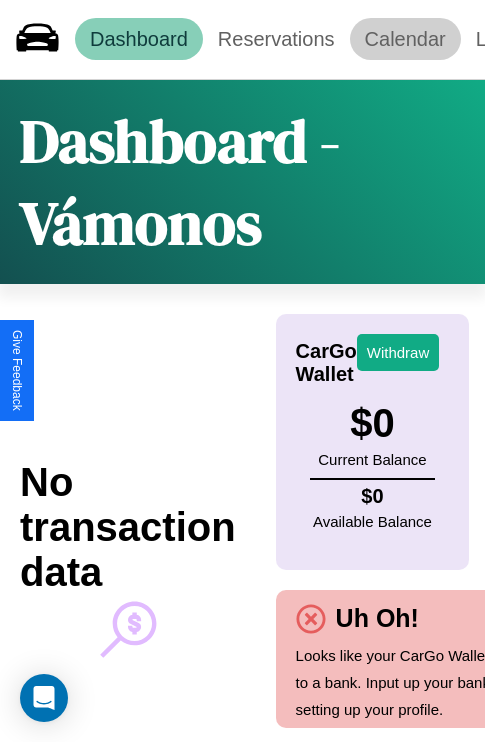 click on "Calendar" at bounding box center [405, 39] 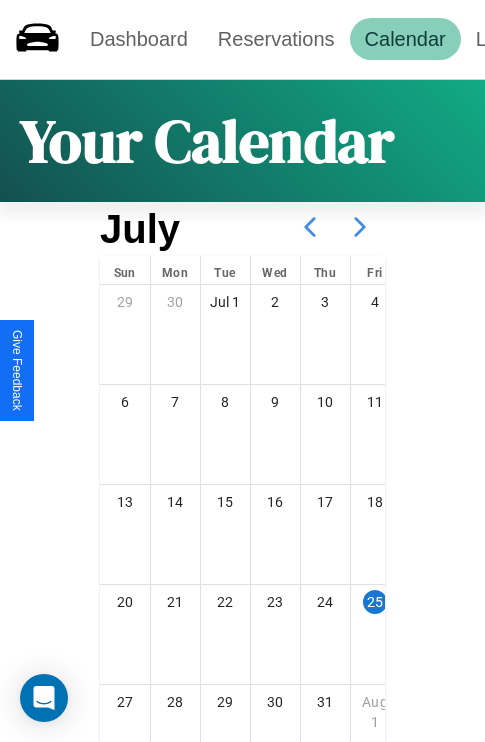 click 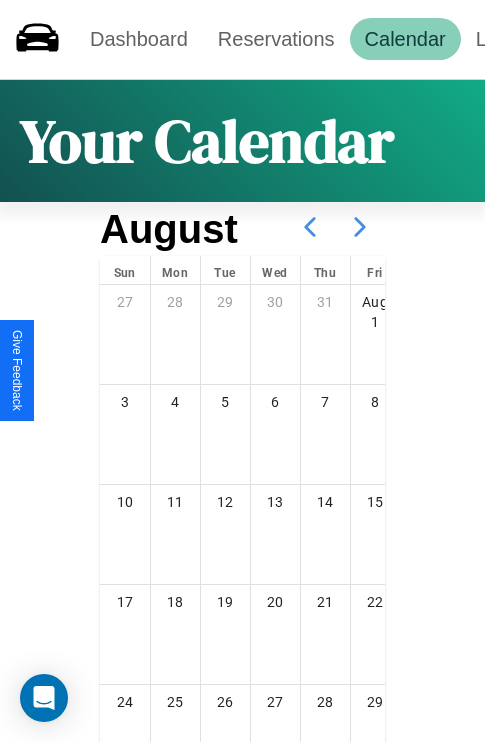 click 